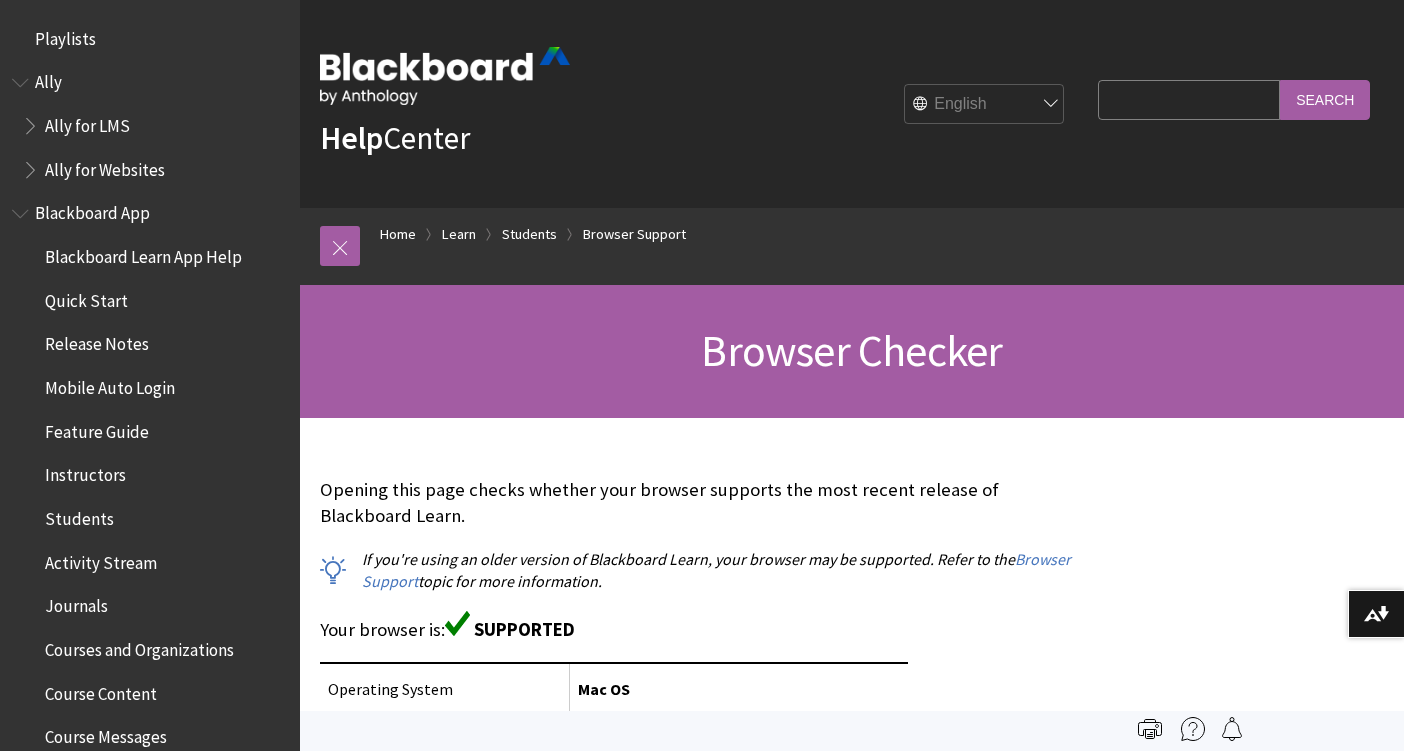 scroll, scrollTop: 0, scrollLeft: 0, axis: both 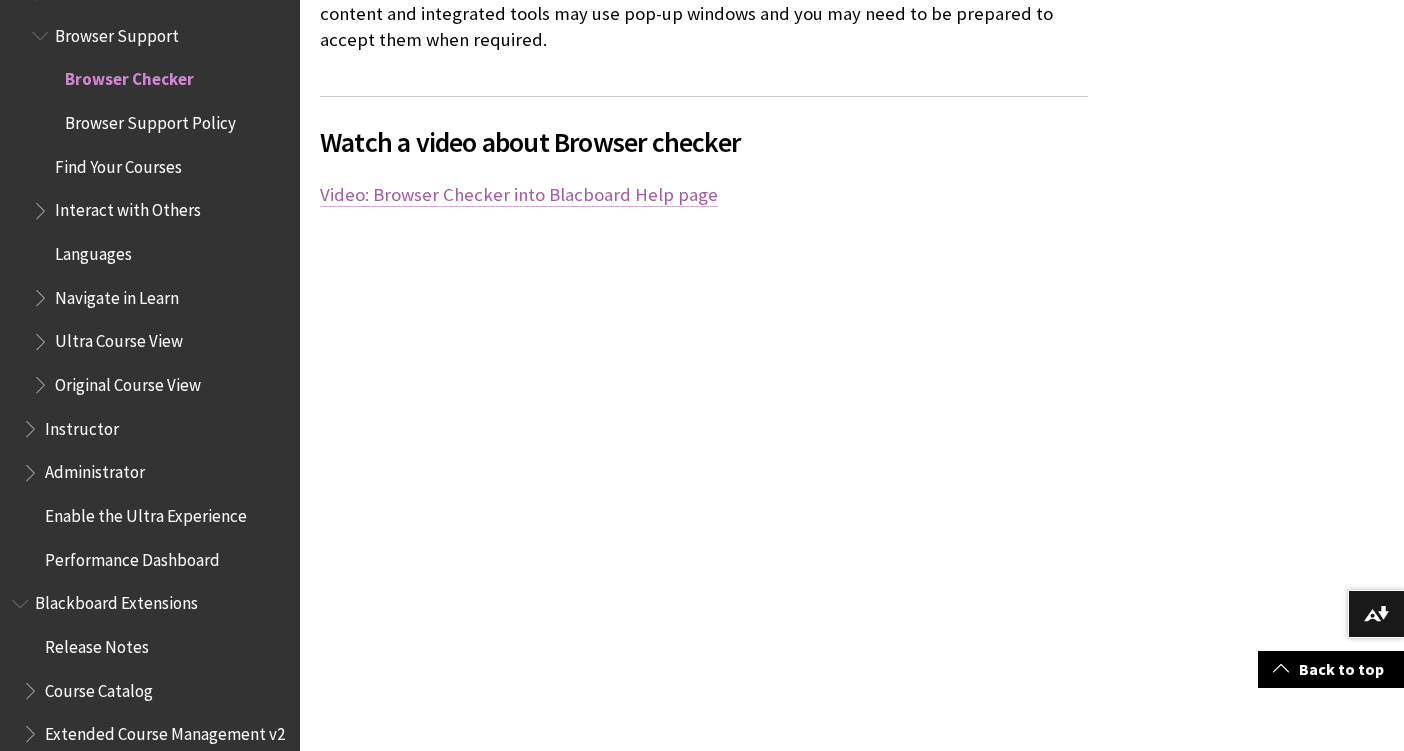 click on "Video: Browser Checker into Blacboard Help page" at bounding box center [519, 195] 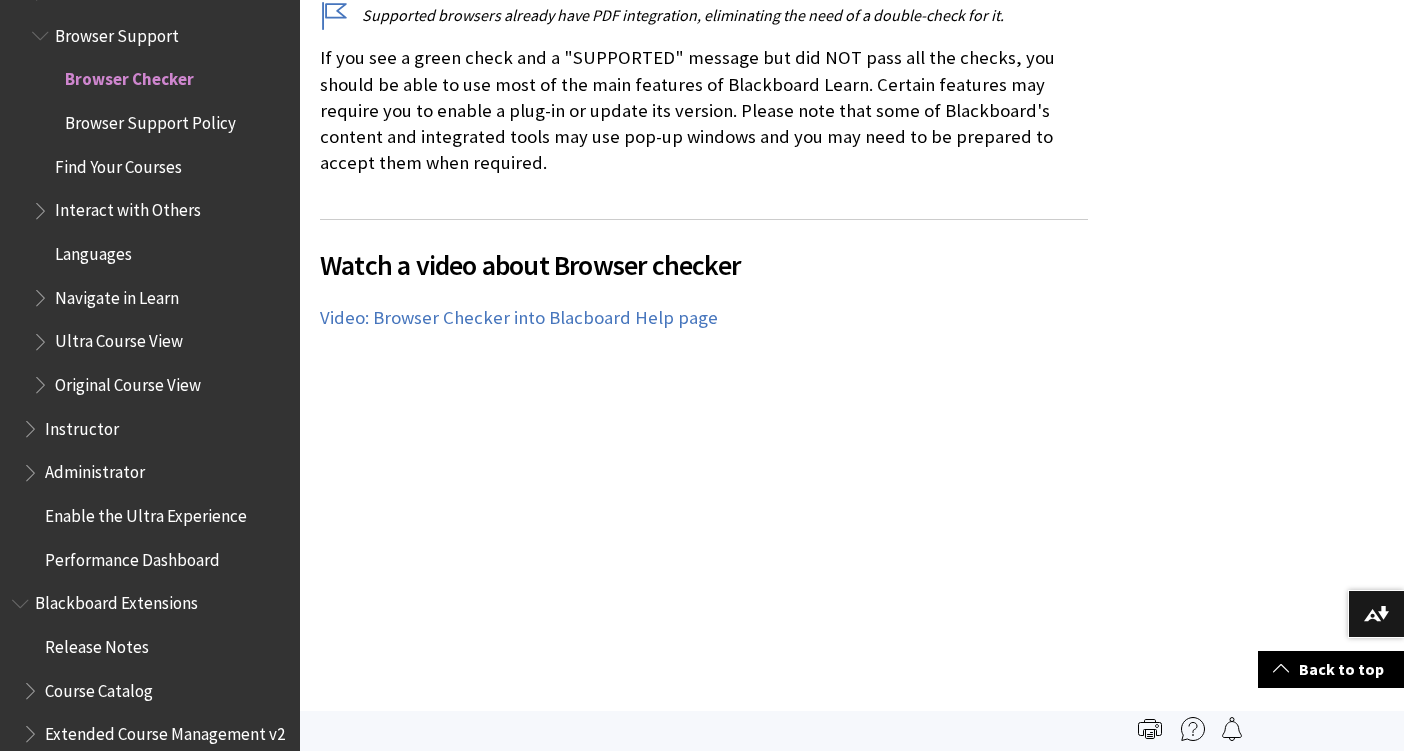scroll, scrollTop: 1096, scrollLeft: 0, axis: vertical 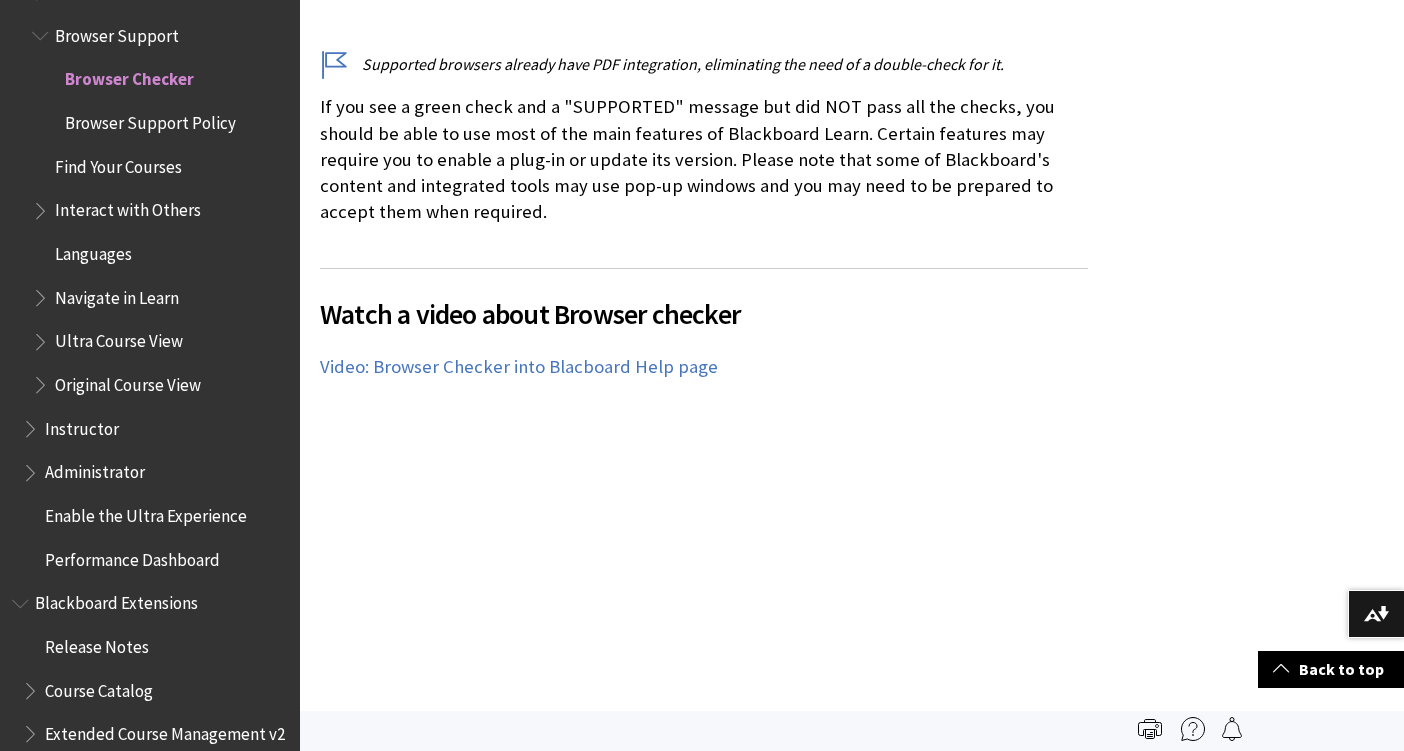 click on "Browser Support Policy" at bounding box center [150, 119] 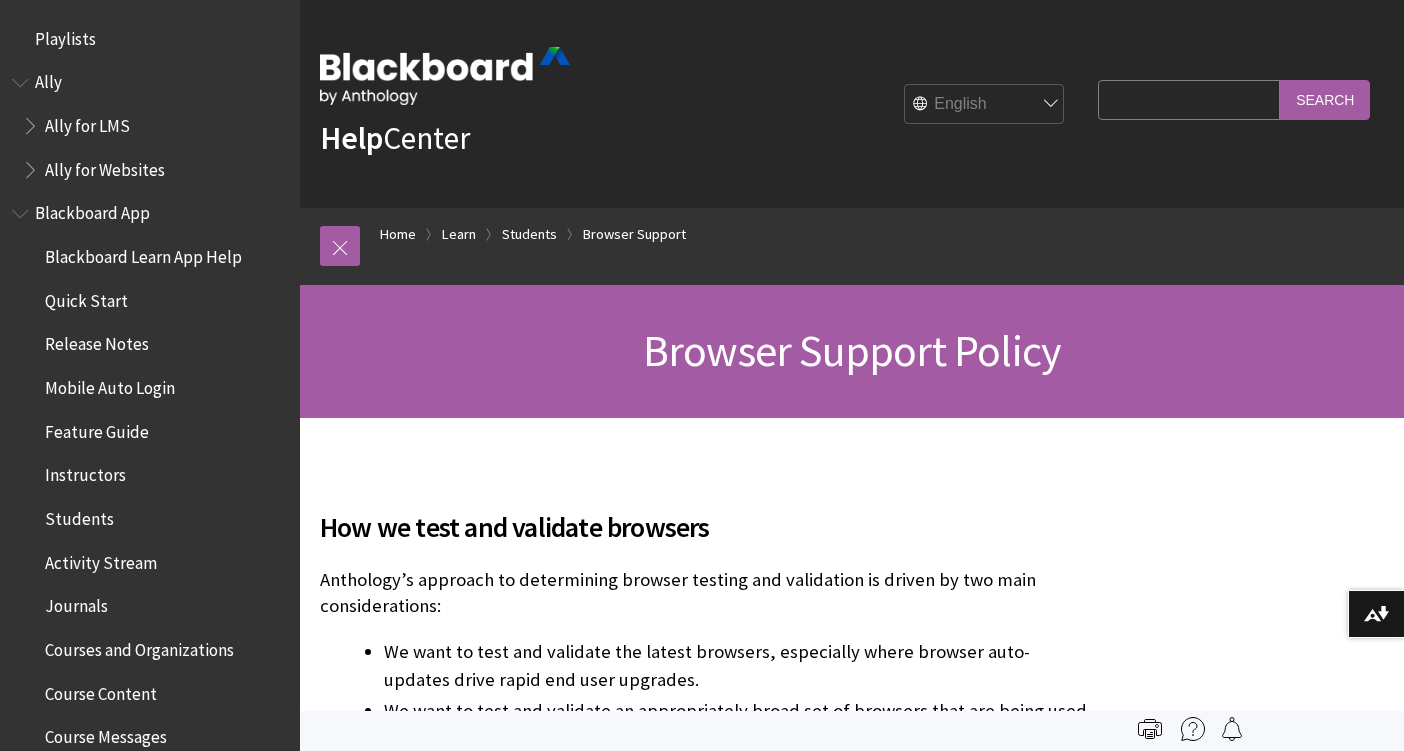 scroll, scrollTop: 0, scrollLeft: 0, axis: both 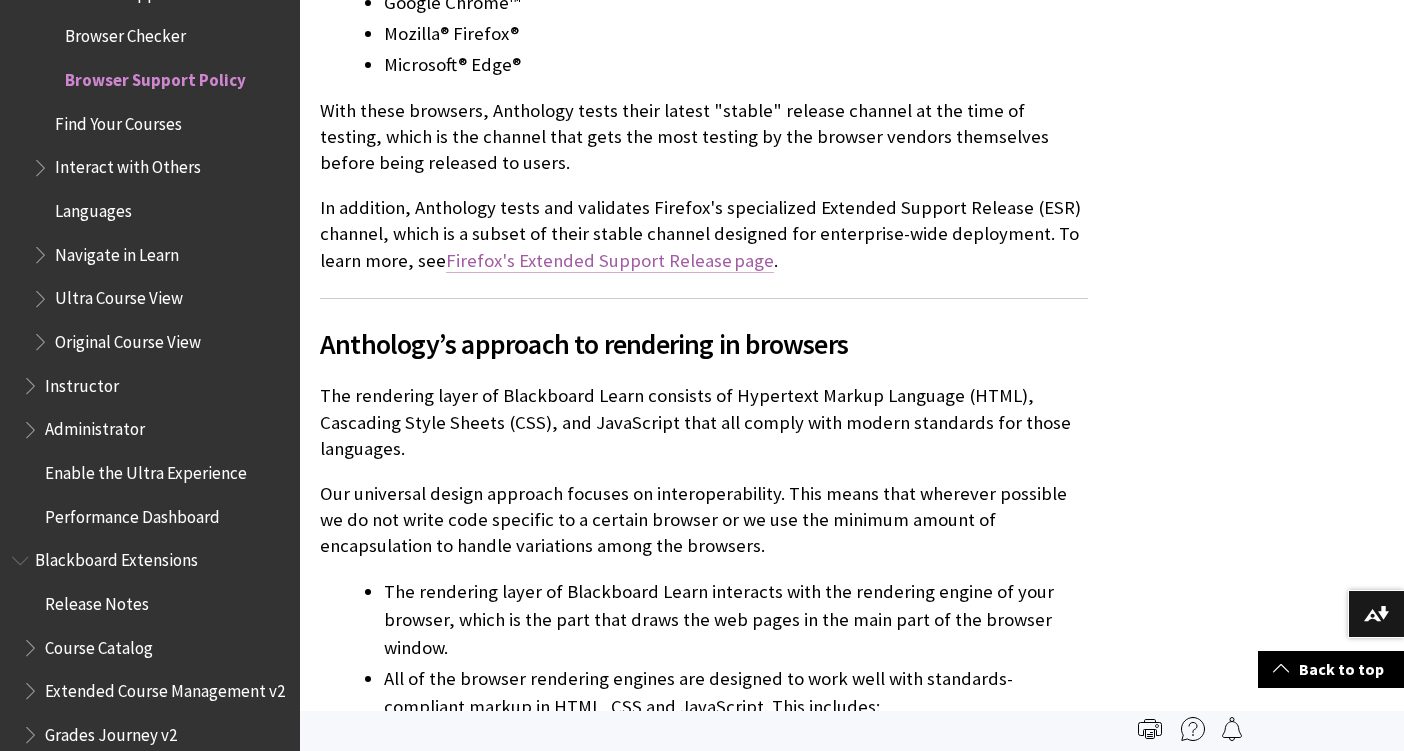 click on "Firefox's Extended Support Release page" at bounding box center [610, 261] 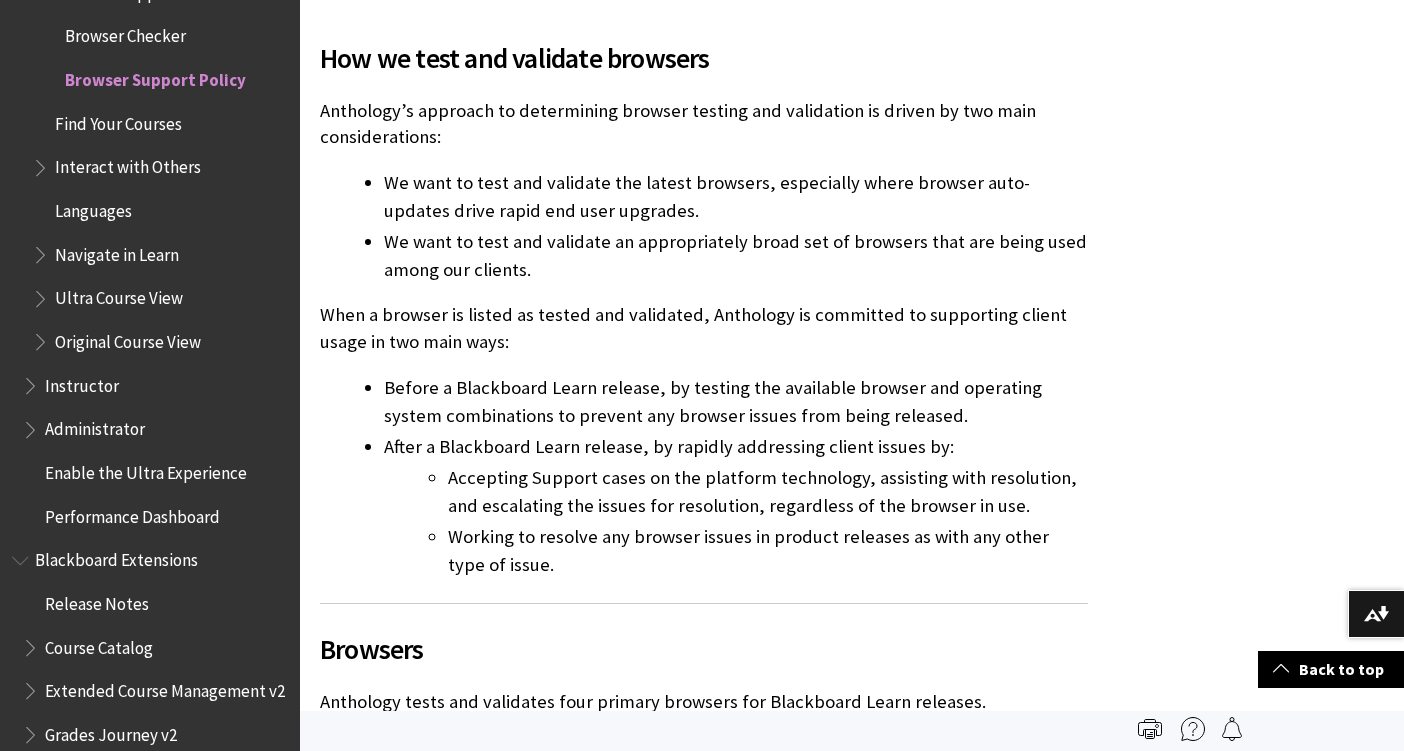 scroll, scrollTop: 0, scrollLeft: 0, axis: both 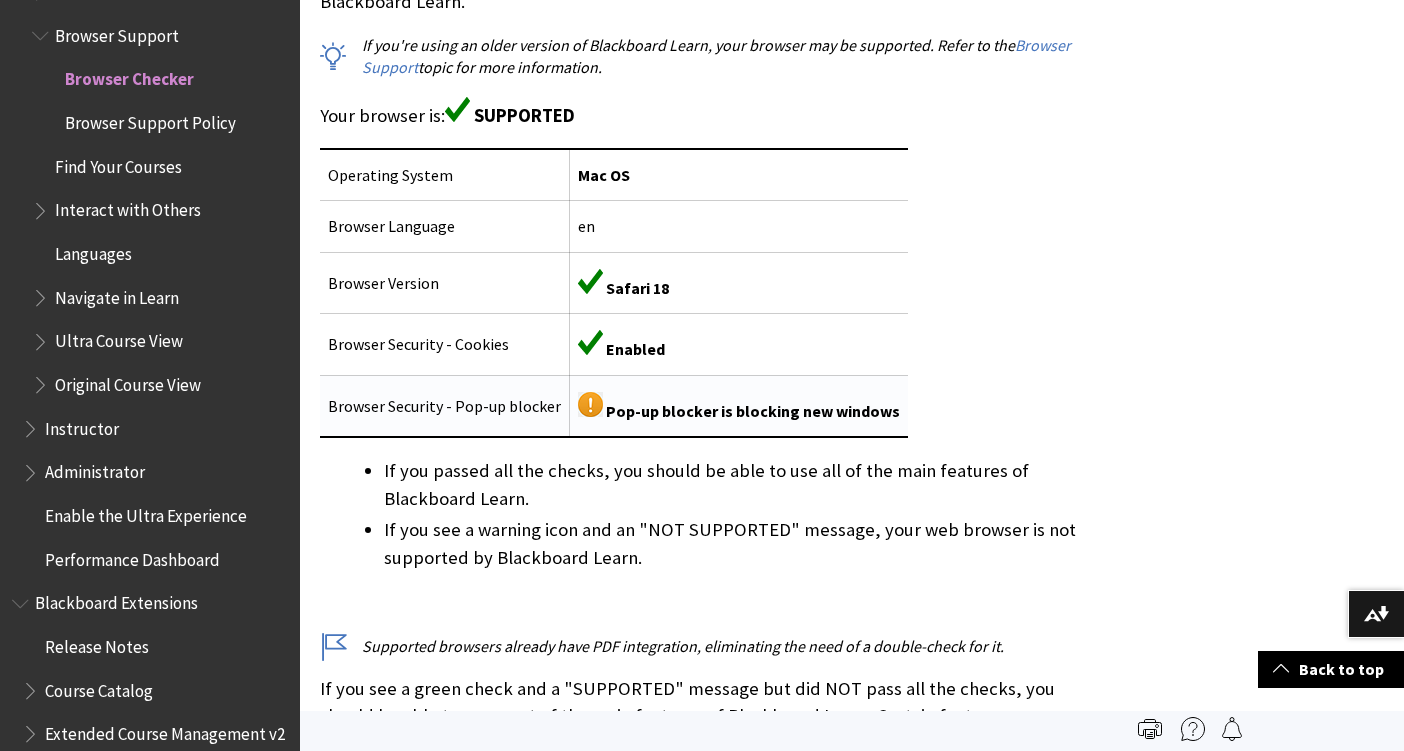 click on "Browser Security - Pop-up blocker" at bounding box center [445, 406] 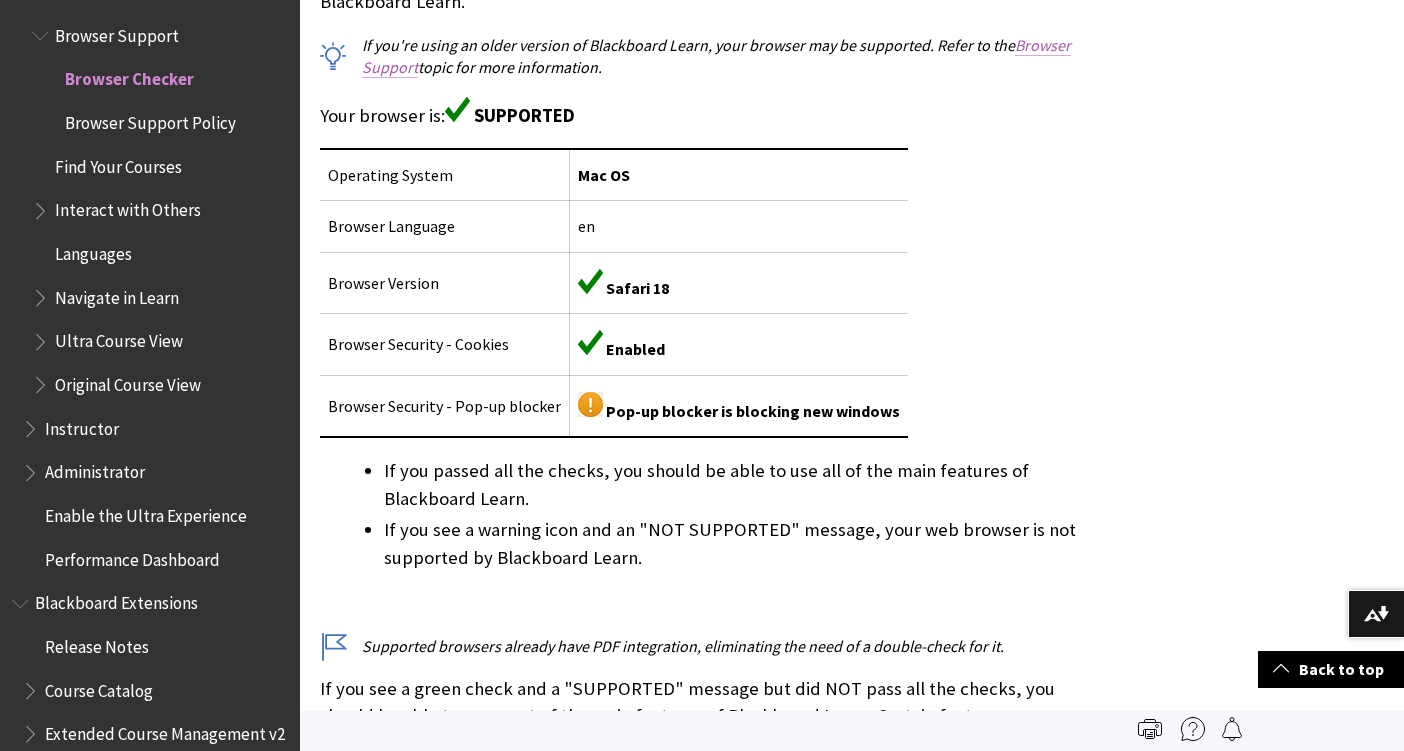 click on "Browser Support" at bounding box center [716, 56] 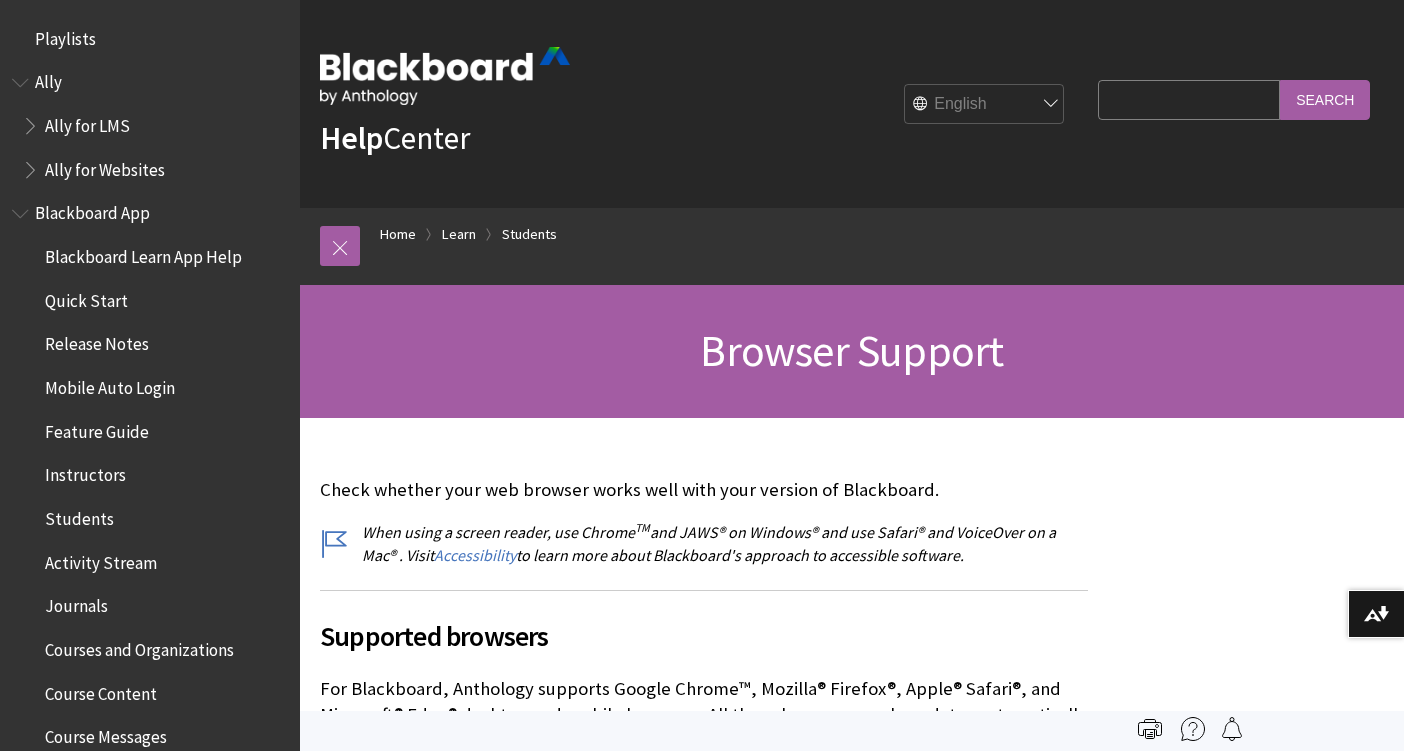 scroll, scrollTop: 0, scrollLeft: 0, axis: both 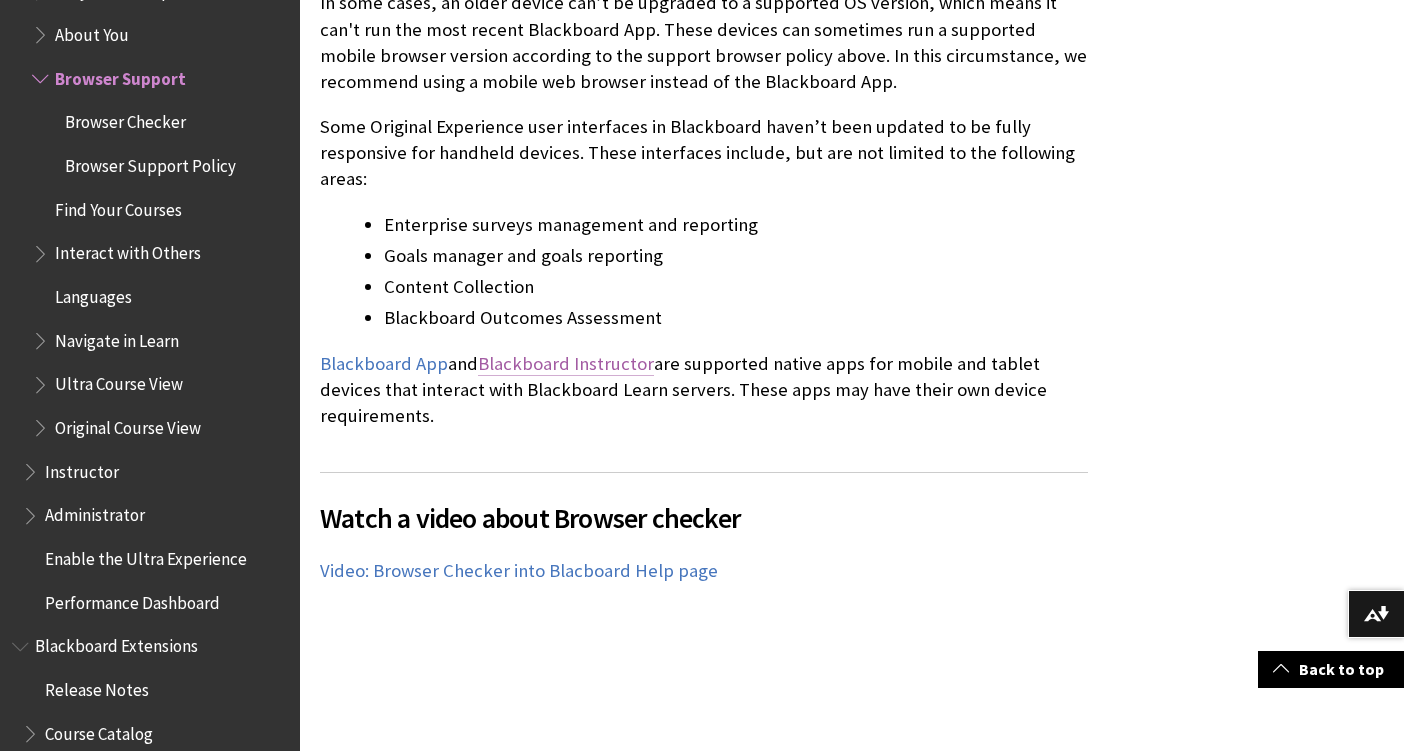 click on "Blackboard Instructor" at bounding box center (566, 364) 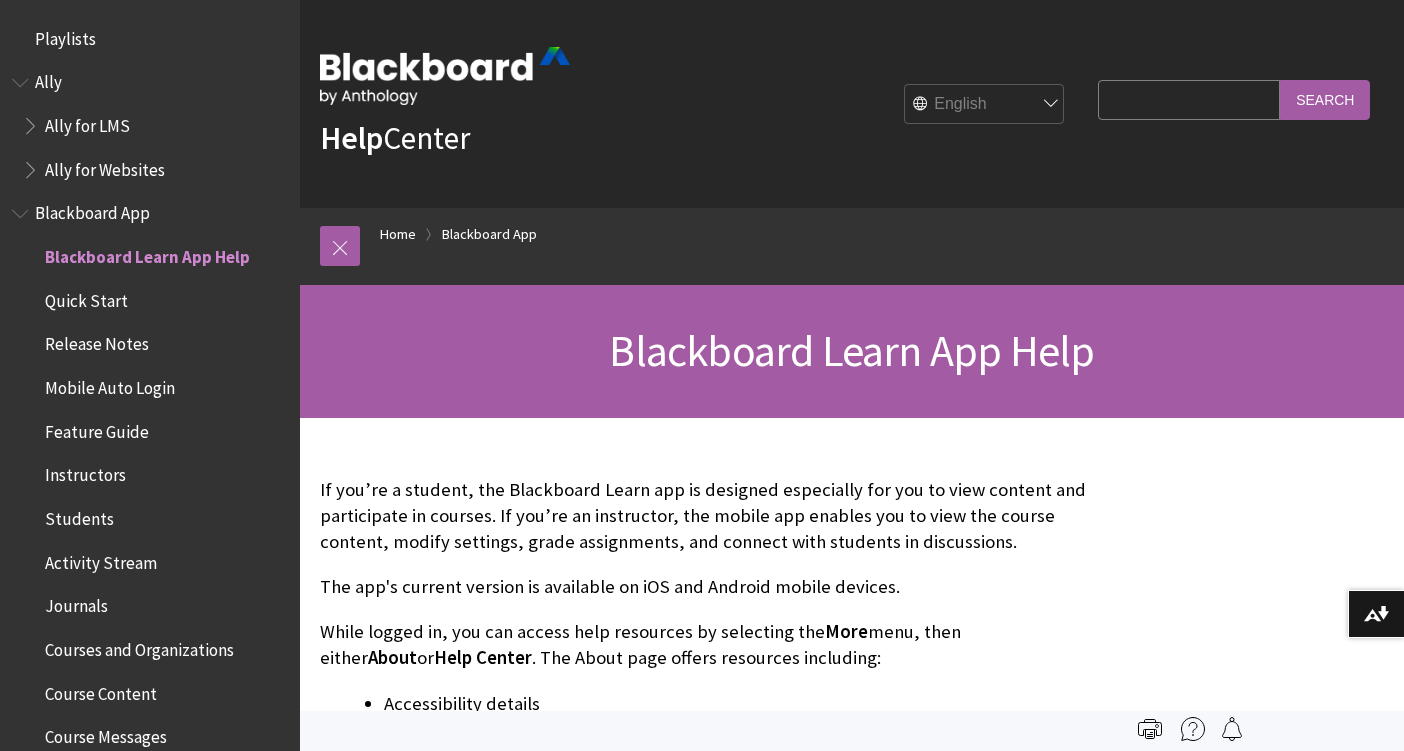 scroll, scrollTop: 0, scrollLeft: 0, axis: both 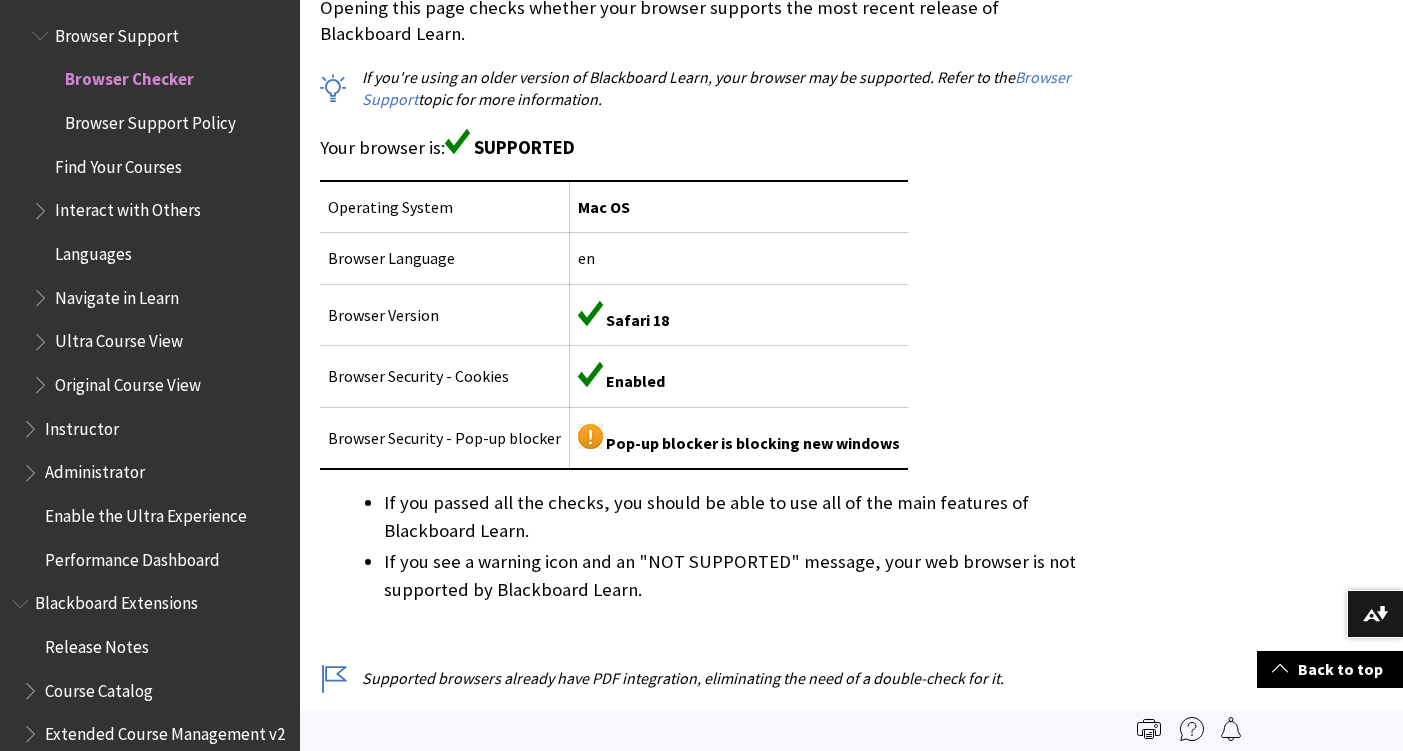 click on "Opening this page checks whether your browser supports the most recent release of Blackboard Learn. If you're using an older version of Blackboard Learn, your browser may be supported. Refer to the  Browser Support  topic for more information. Your browser is:    SUPPORTED Operating System Mac OS Browser Language en Browser Version   Safari 18 Browser Security - Cookies   Enabled Browser Security - Pop-up blocker   Pop-up blocker is blocking new windows If you passed all the checks, you should be able to use all of the main features of Blackboard Learn. If you see a warning icon and an "NOT SUPPORTED" message, your web browser is not supported by Blackboard Learn.   Supported browsers already have PDF integration, eliminating the need of a double-check for it." at bounding box center [703, 417] 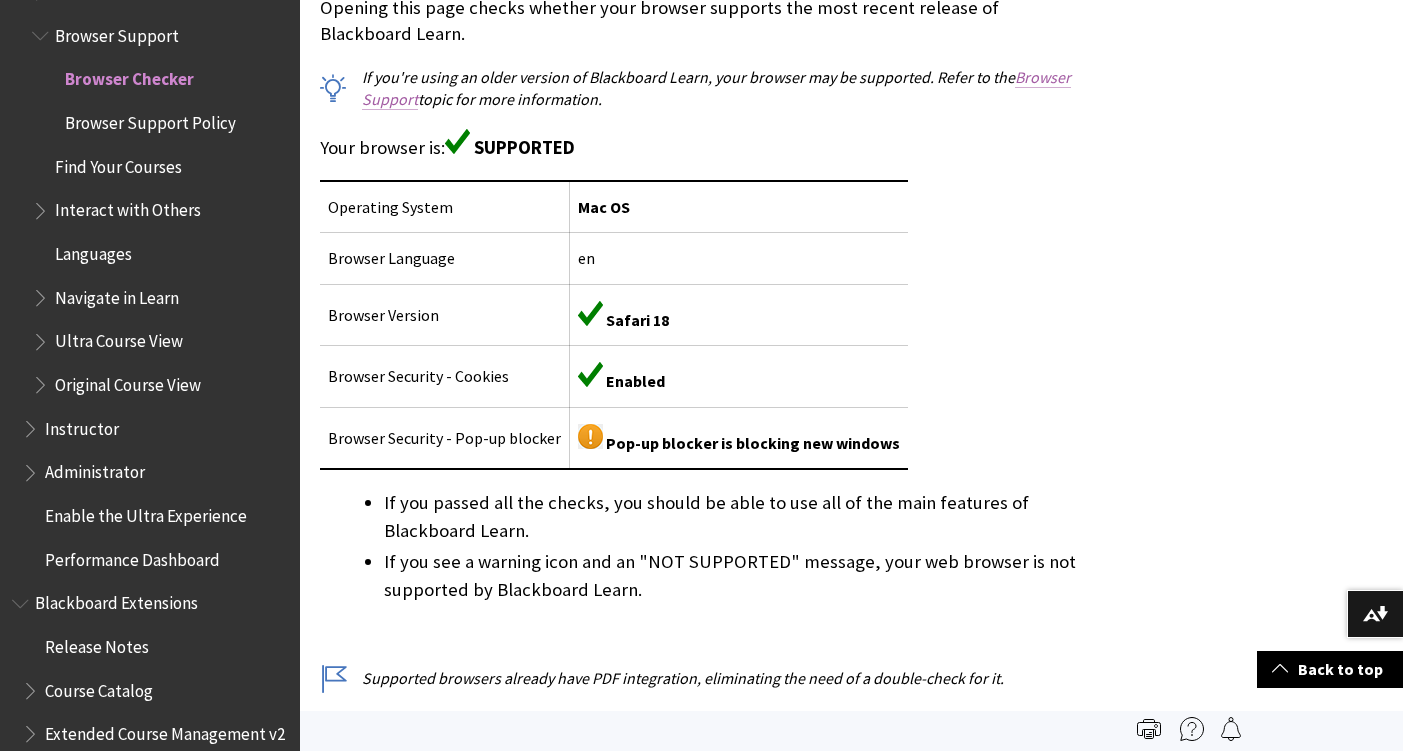click on "Browser Support" at bounding box center (716, 88) 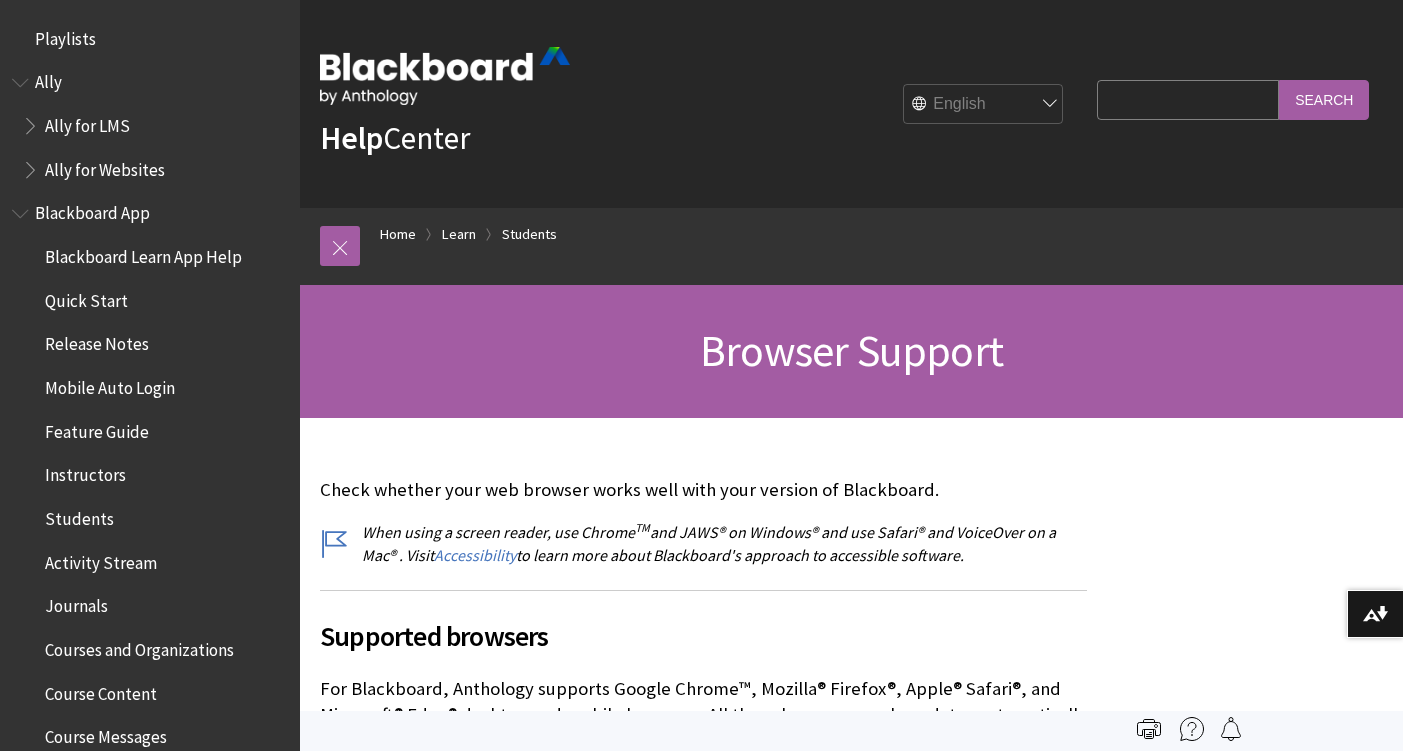 scroll, scrollTop: 0, scrollLeft: 0, axis: both 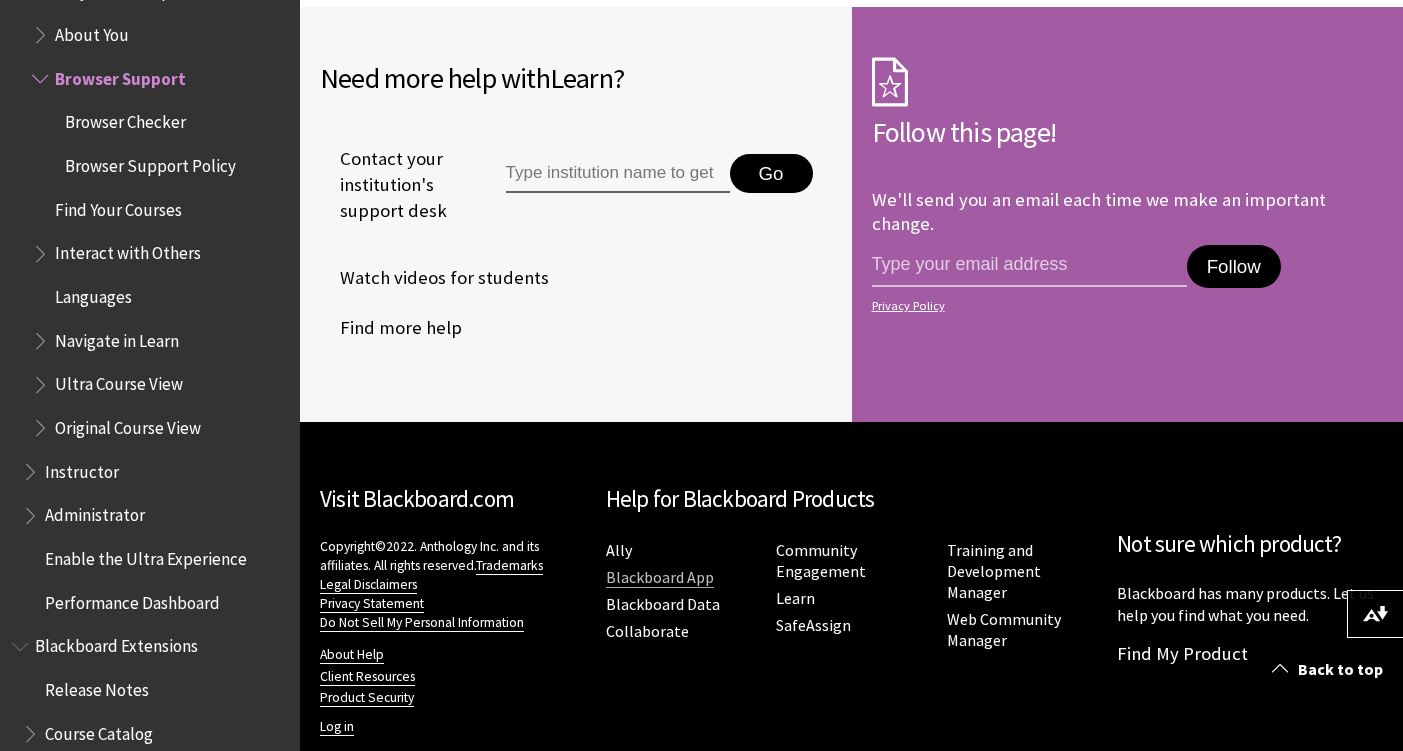 click on "Blackboard App" at bounding box center (660, 577) 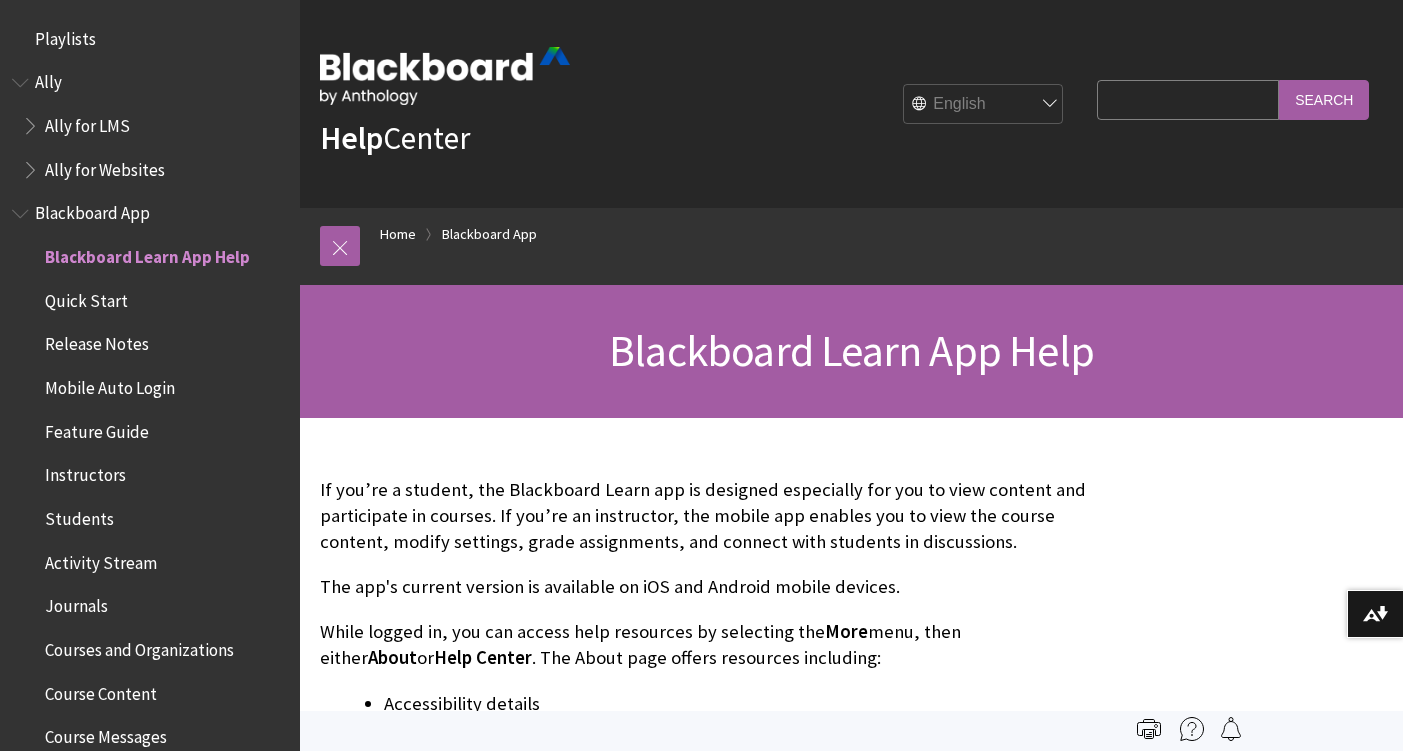 scroll, scrollTop: 0, scrollLeft: 0, axis: both 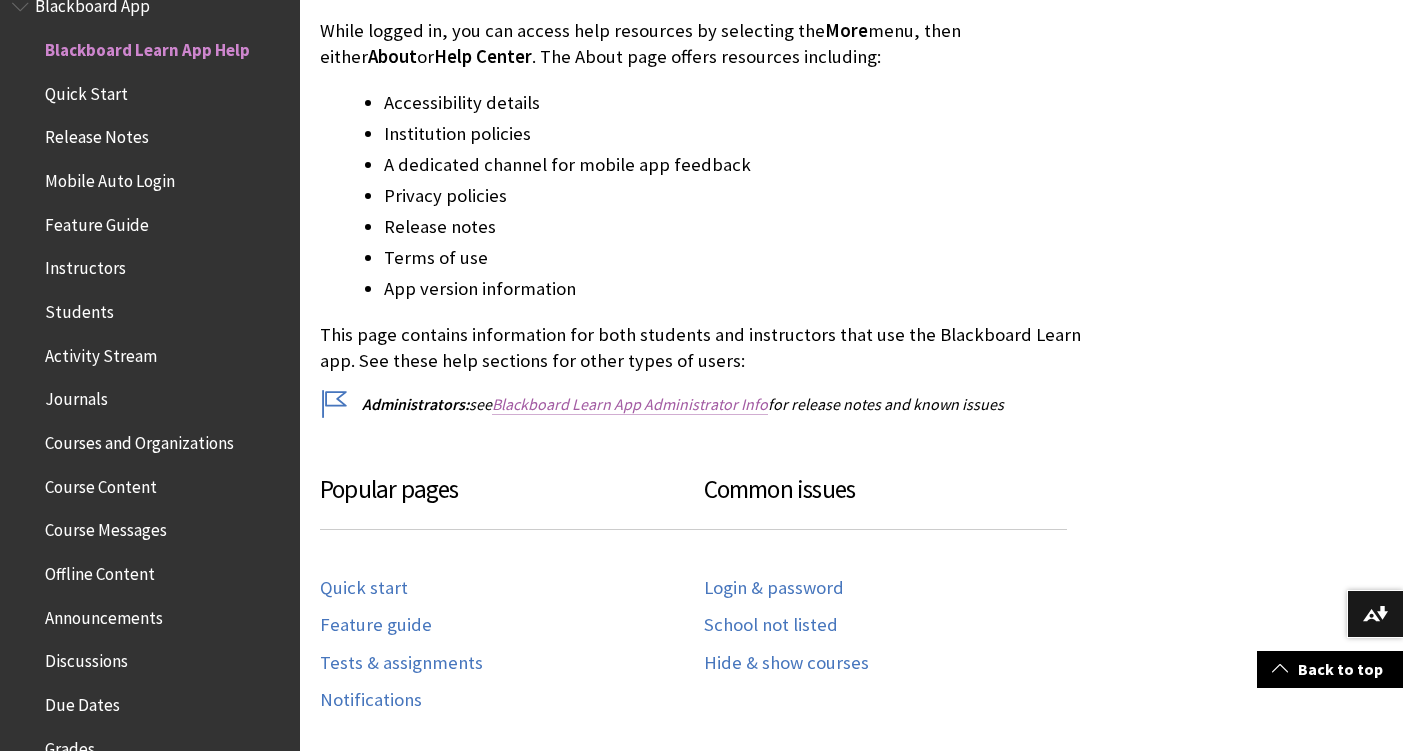 click on "Blackboard Learn App Administrator Info" at bounding box center [630, 404] 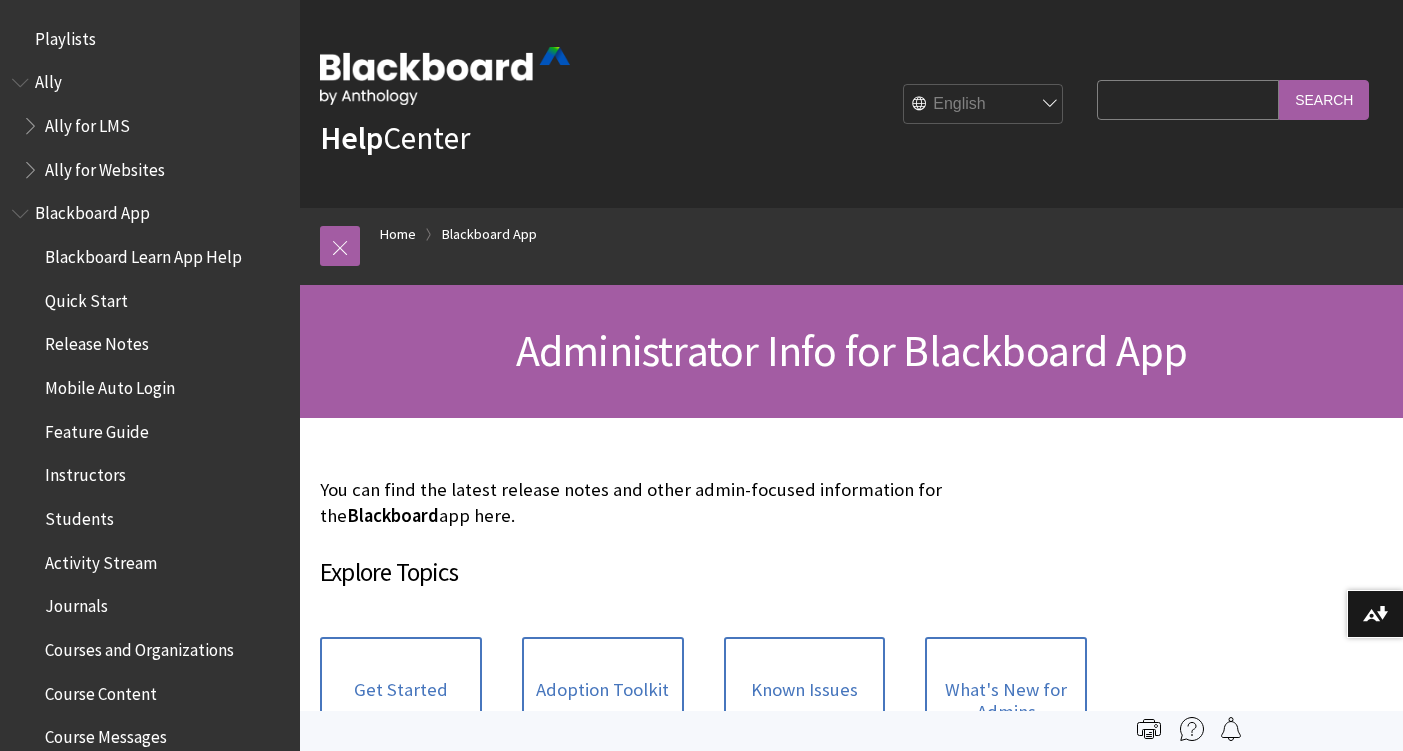 scroll, scrollTop: 0, scrollLeft: 0, axis: both 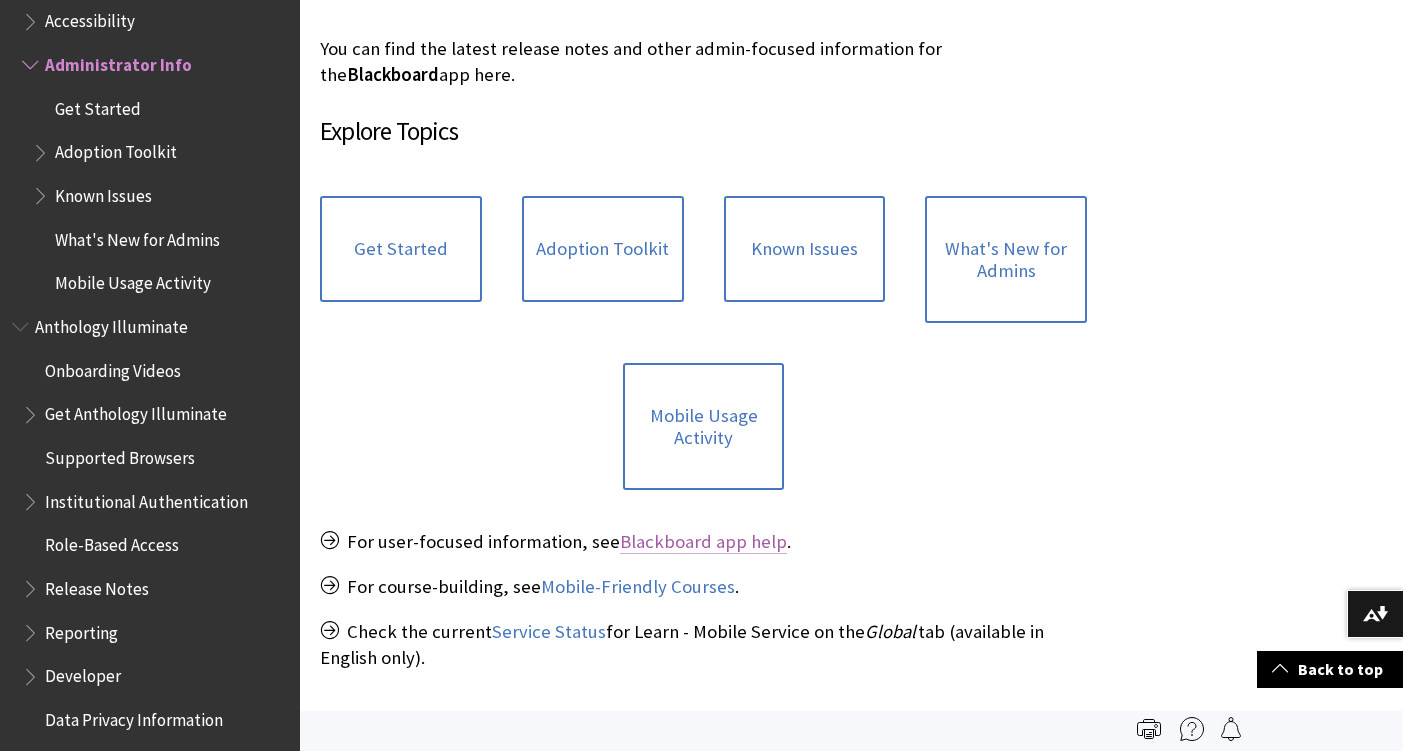 click on "Blackboard app help" at bounding box center (703, 542) 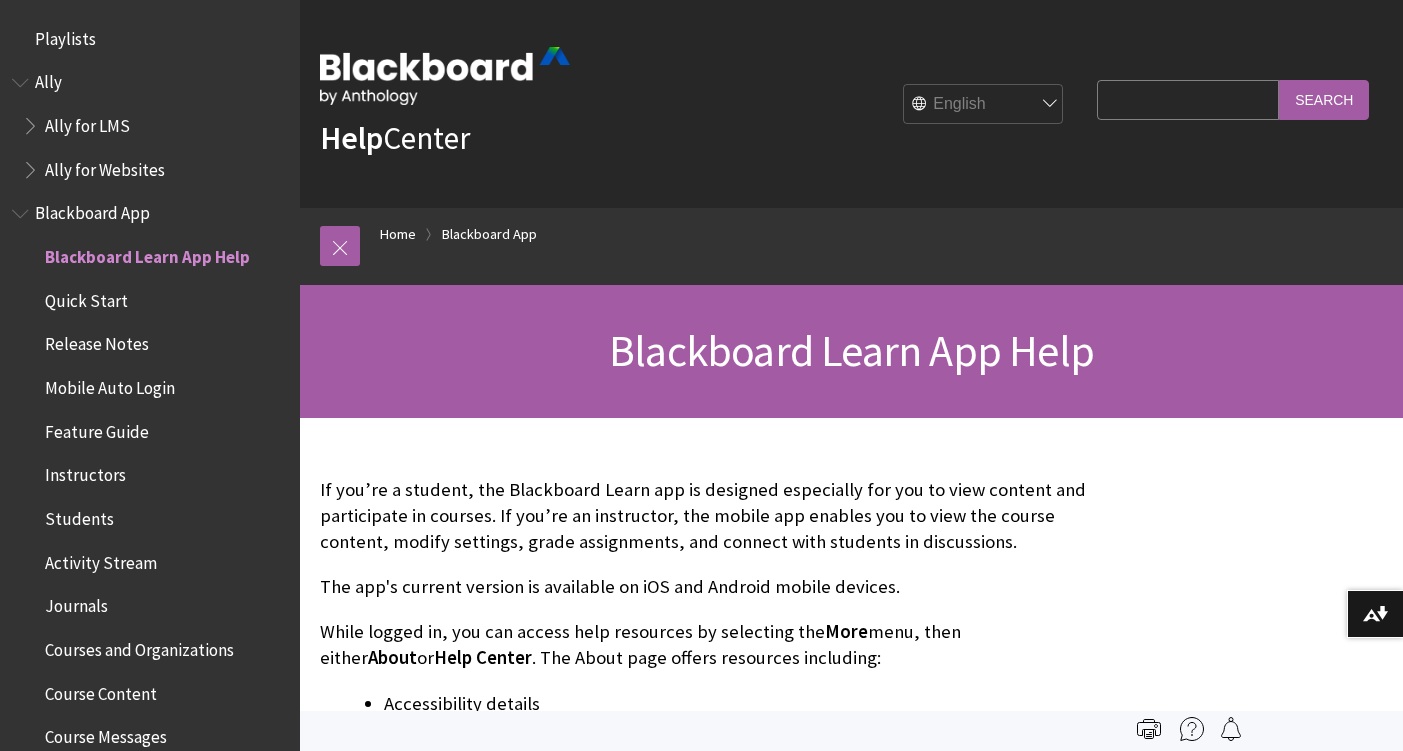 scroll, scrollTop: 0, scrollLeft: 0, axis: both 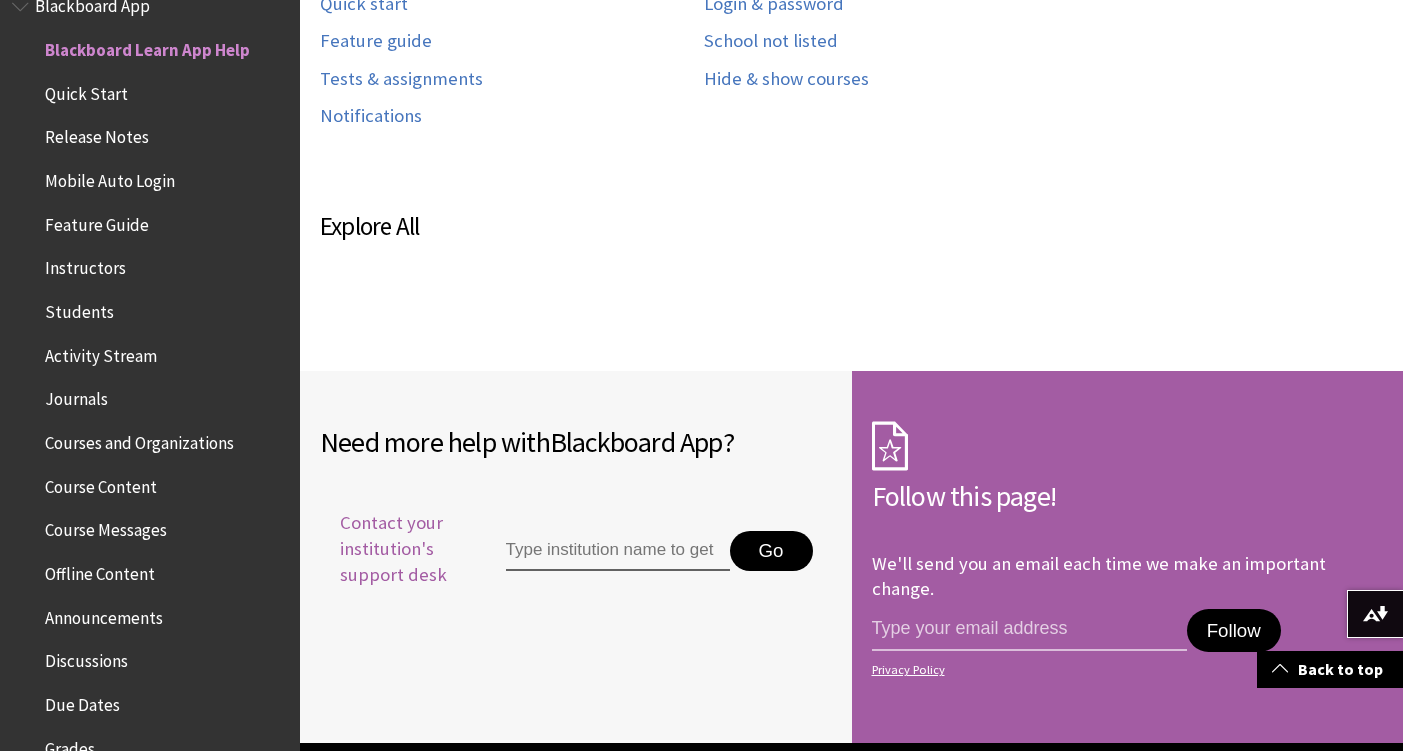 click on "Contact your institution's support desk" at bounding box center [390, 549] 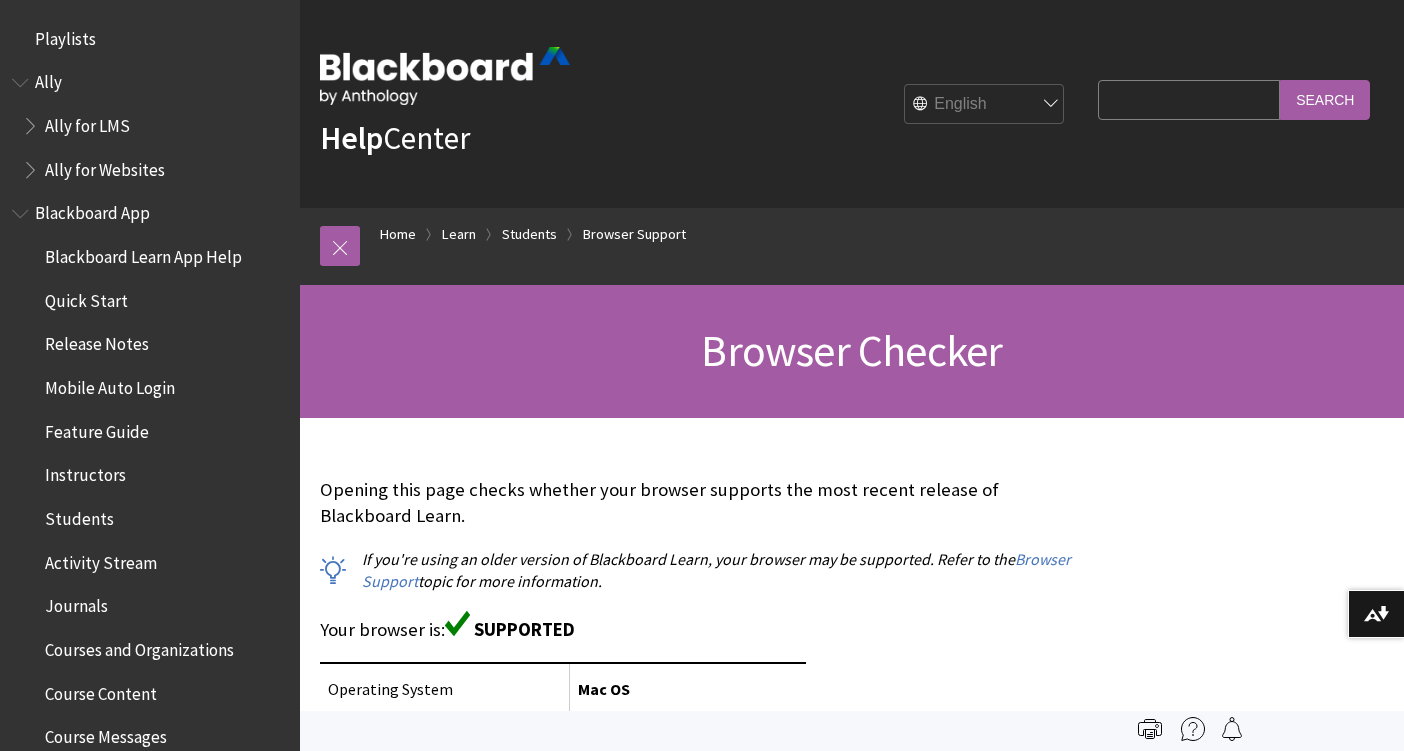 scroll, scrollTop: 0, scrollLeft: 0, axis: both 